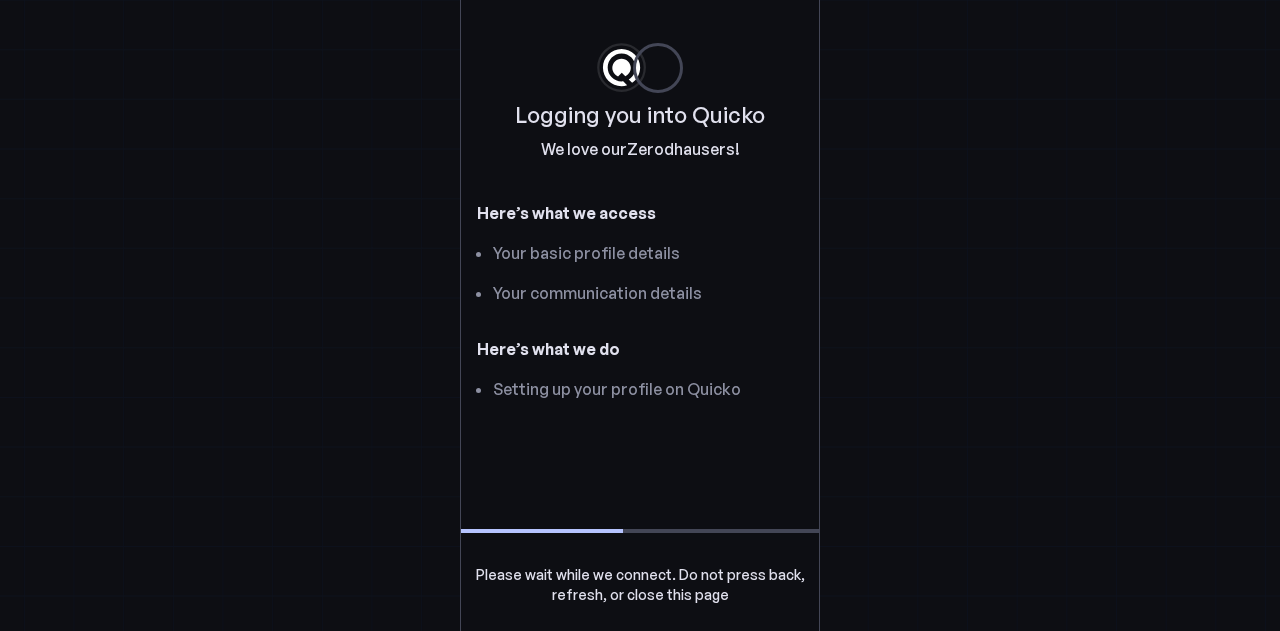 scroll, scrollTop: 0, scrollLeft: 0, axis: both 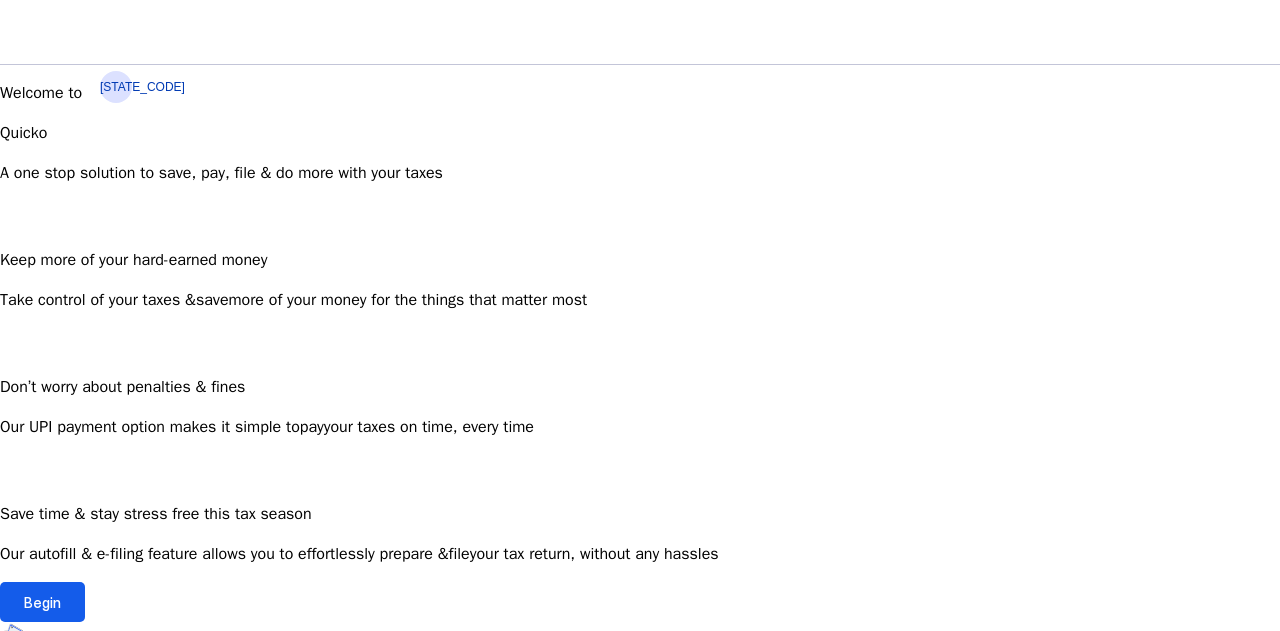 click on "Begin" at bounding box center (42, 602) 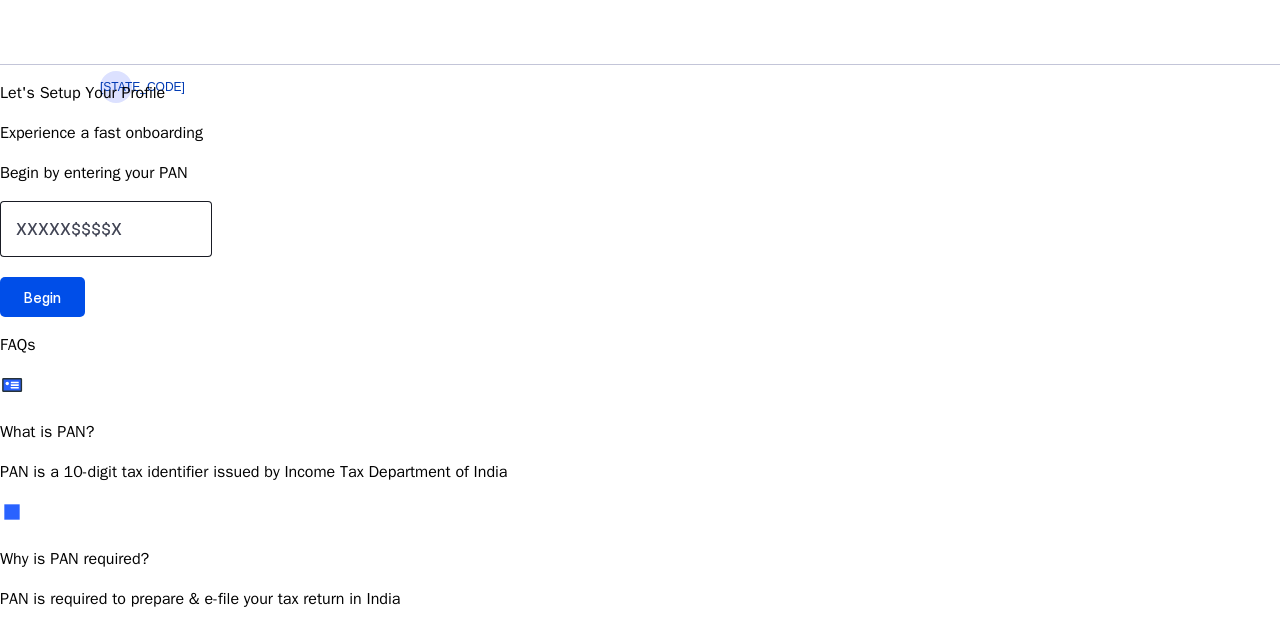 click at bounding box center [106, 229] 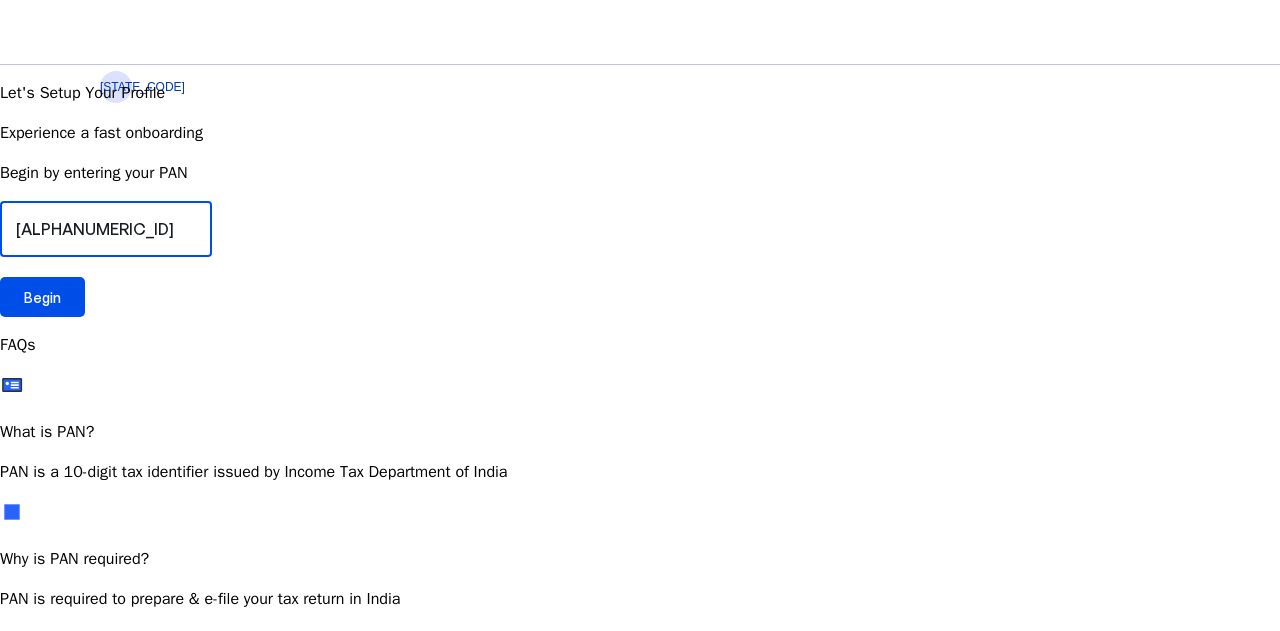type on "[ALPHANUMERIC_ID]" 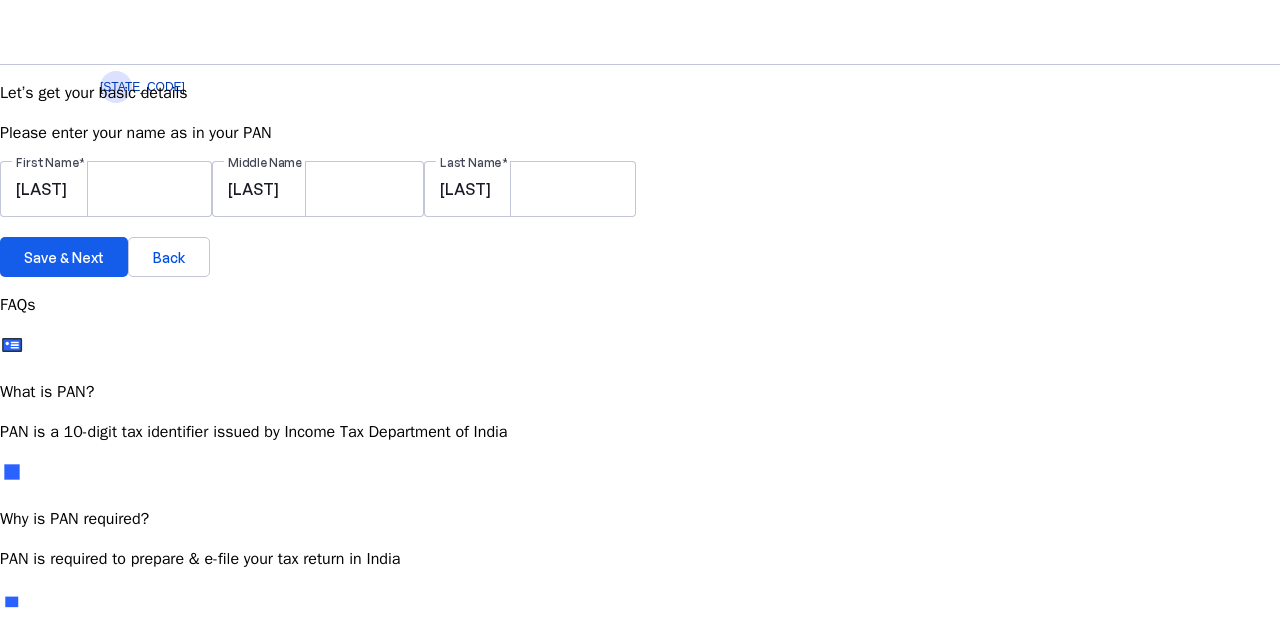 click at bounding box center [64, 257] 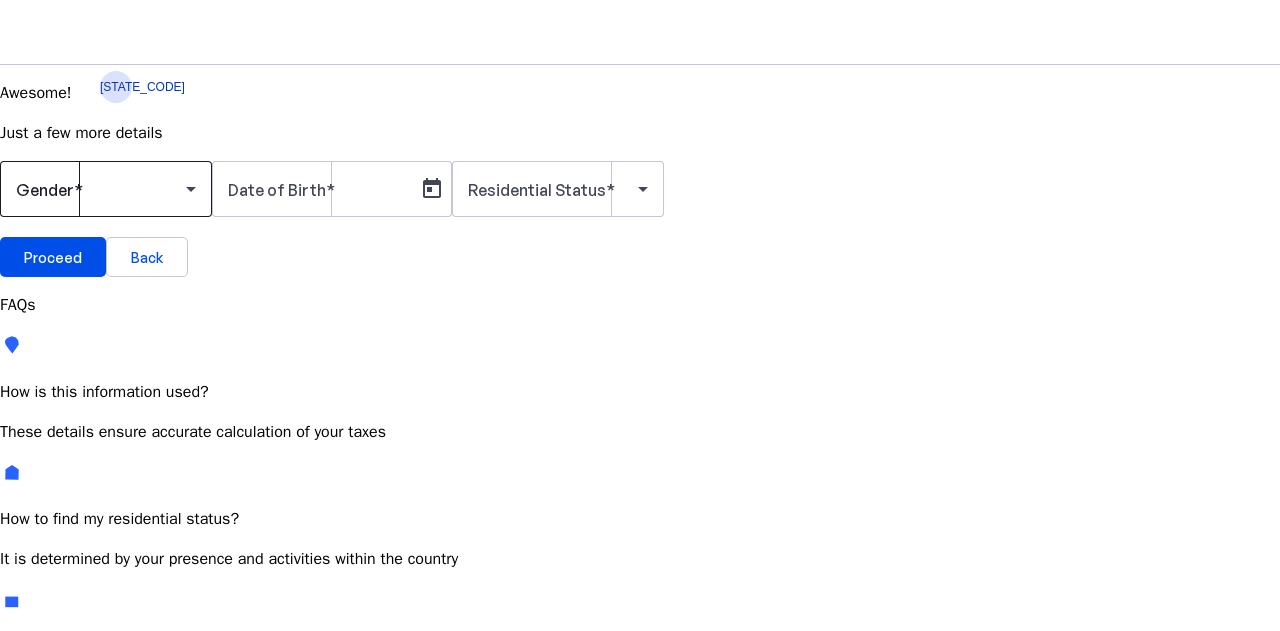 click at bounding box center (101, 189) 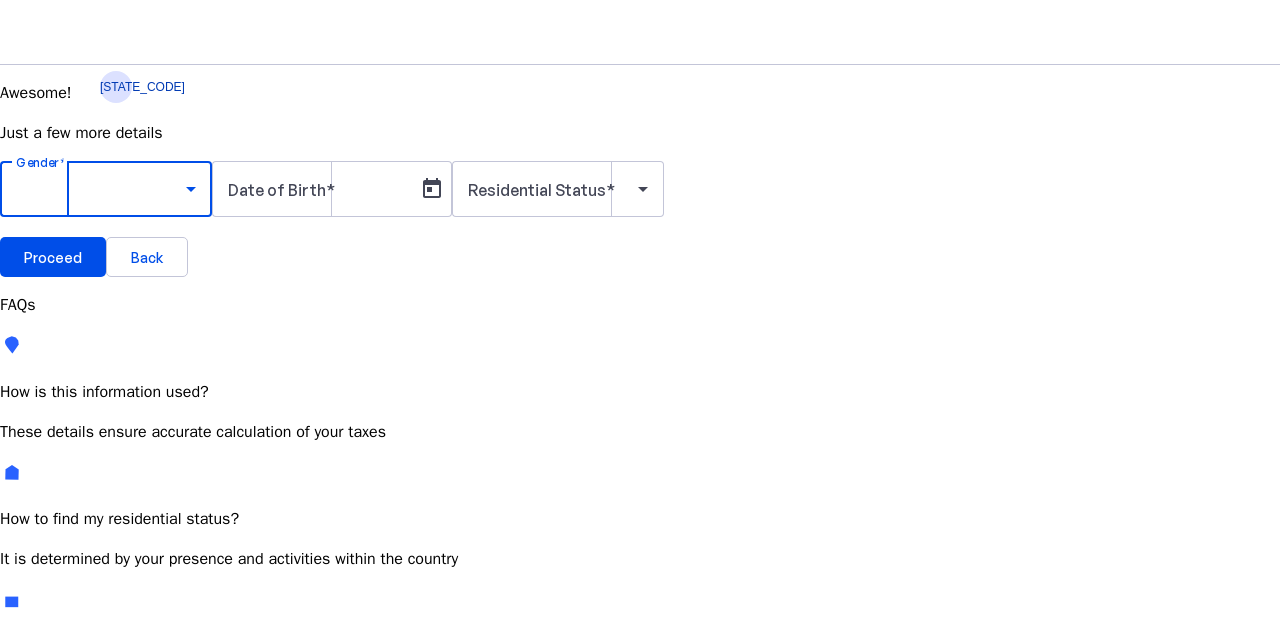 click on "Male" at bounding box center [154, 746] 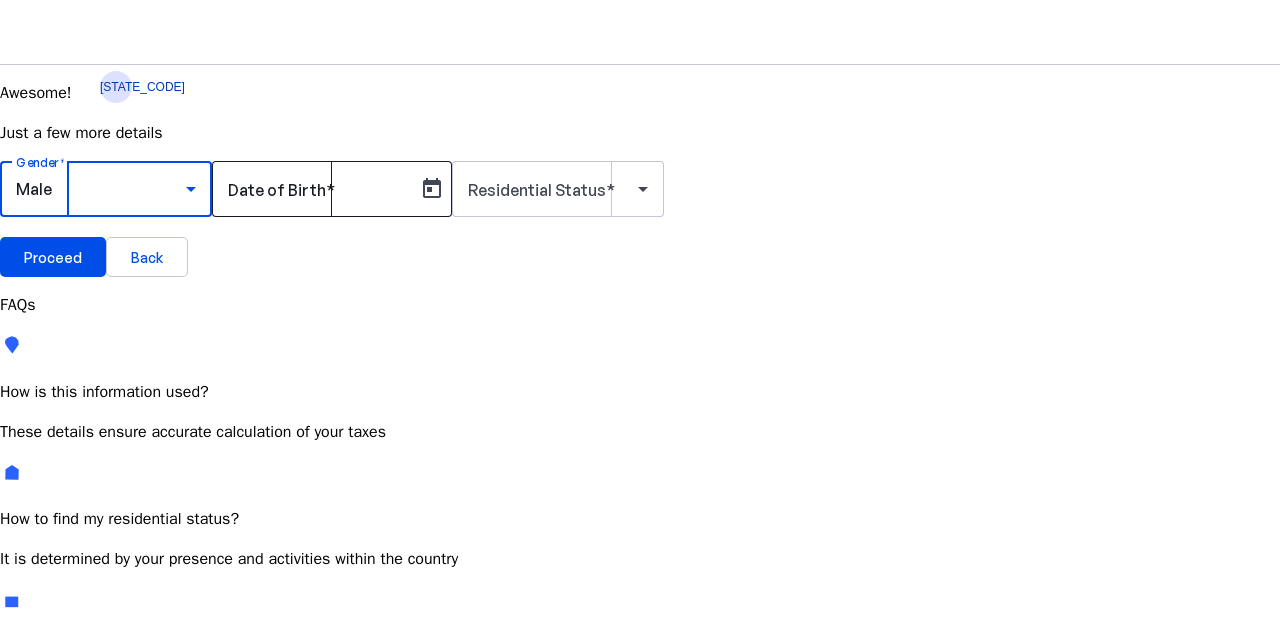 click on "Date of Birth" at bounding box center (318, 189) 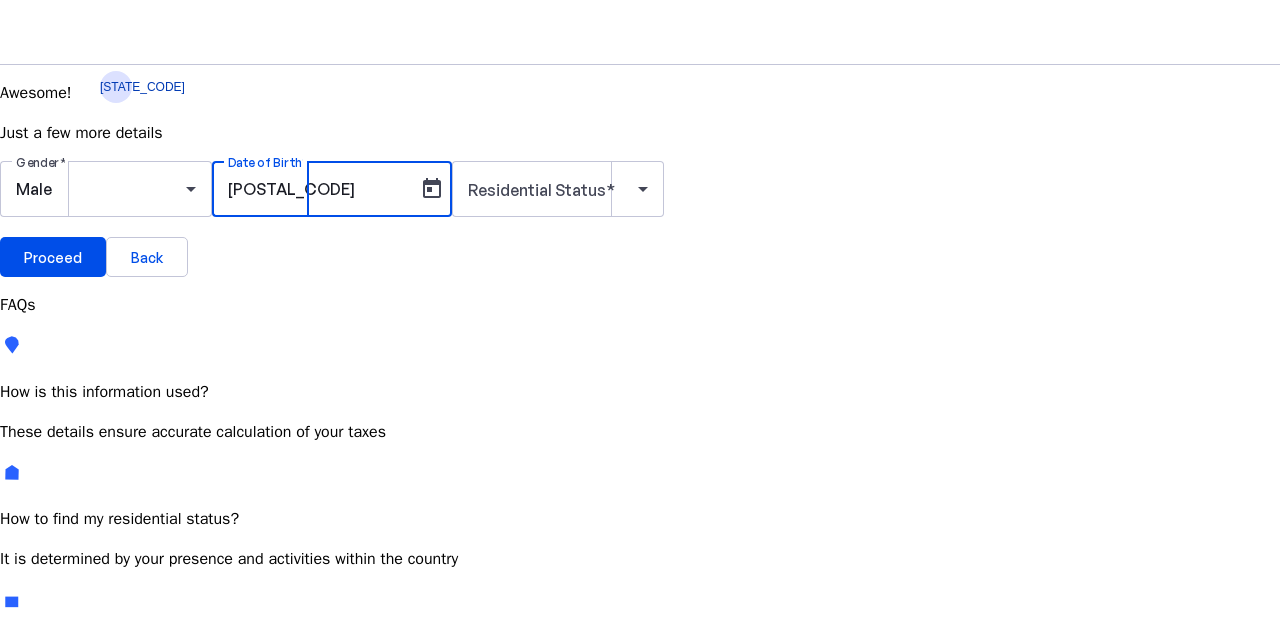 click on "Gender Male Date of Birth [DATE] Residential Status [RESIDENTIAL_STATUS]" at bounding box center [640, 199] 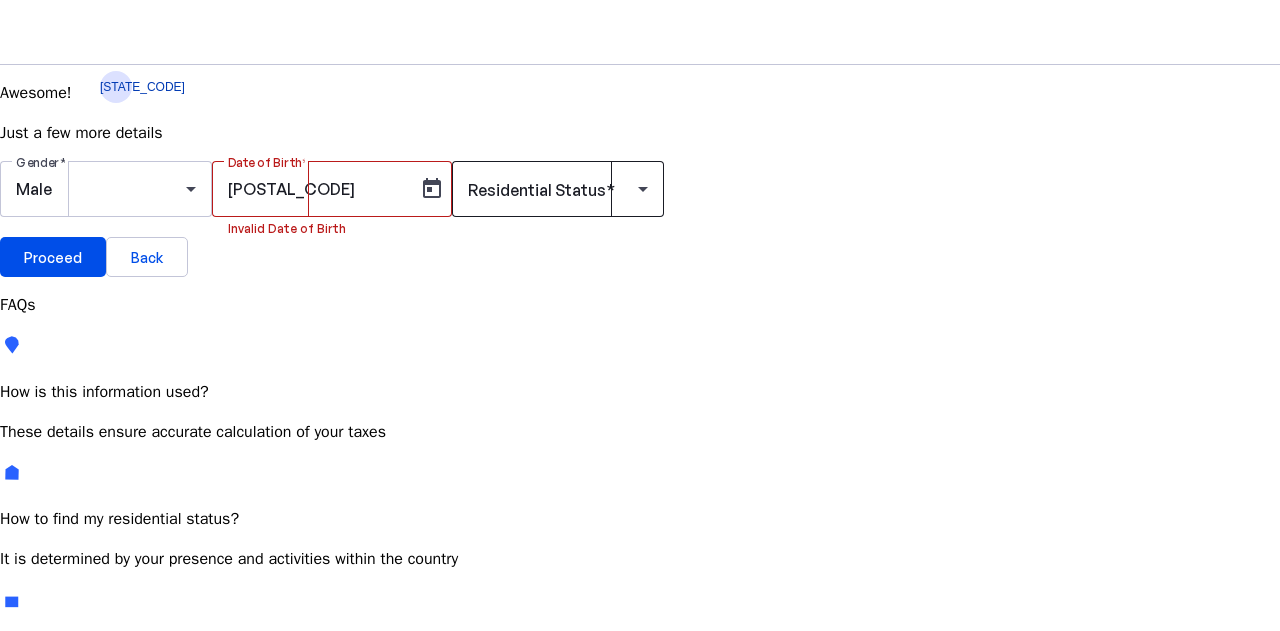 click at bounding box center (553, 189) 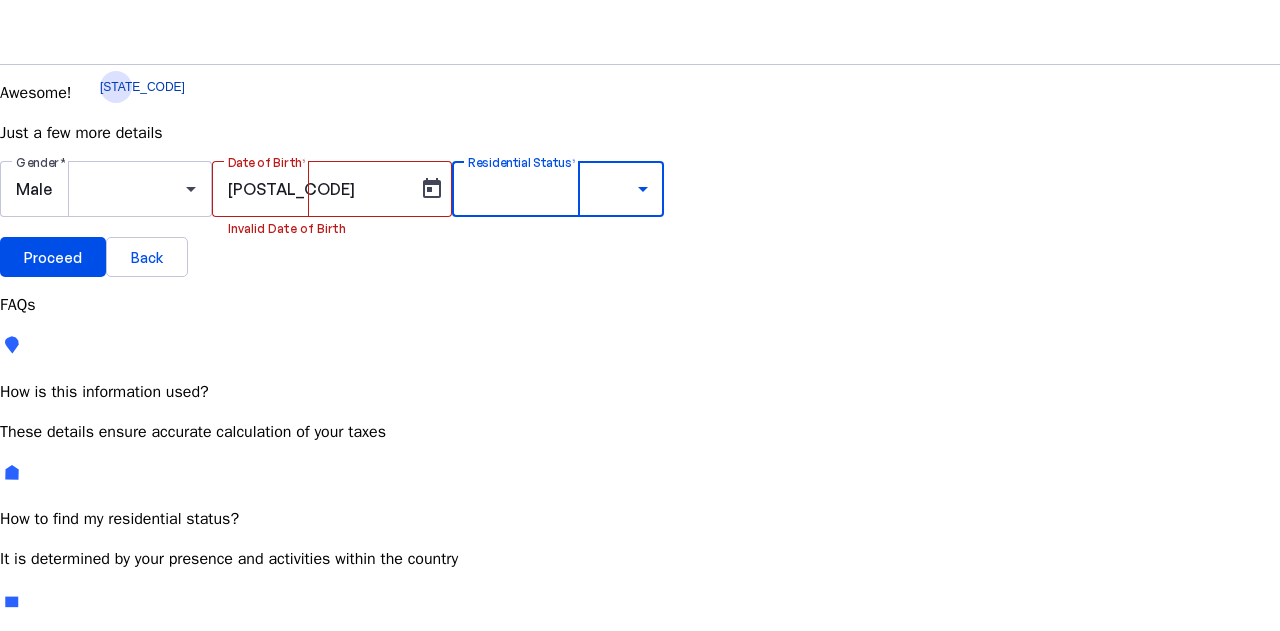 click on "Resident Most Common" at bounding box center (72, 766) 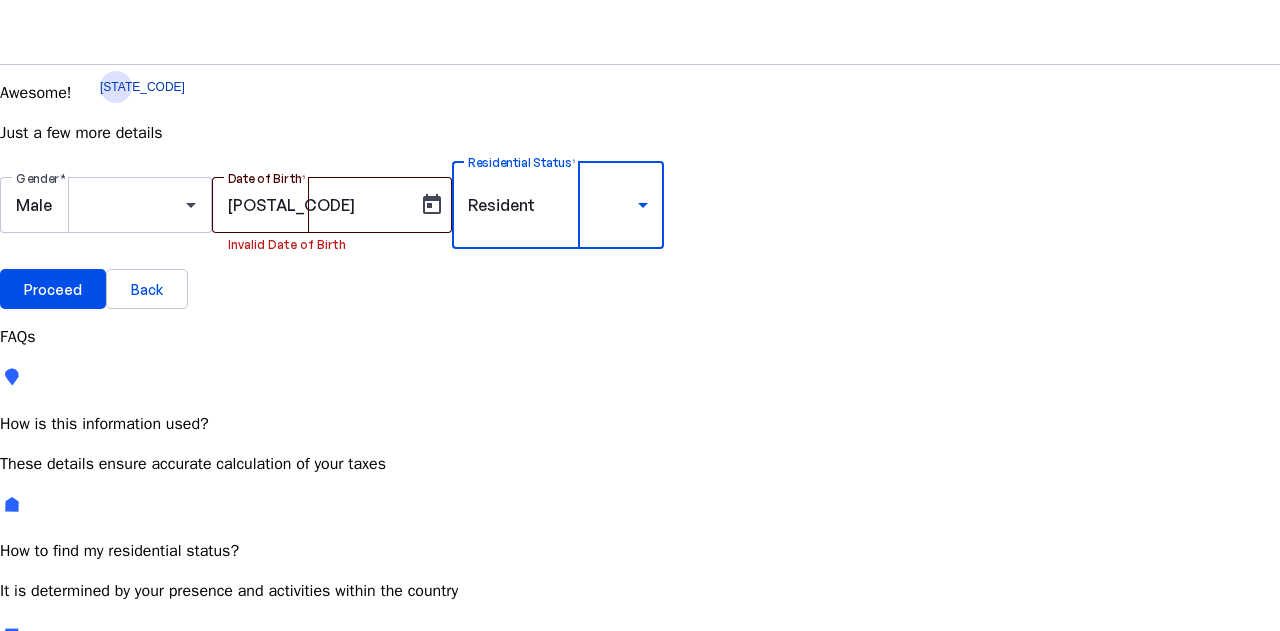 click on "[POSTAL_CODE]" at bounding box center (318, 205) 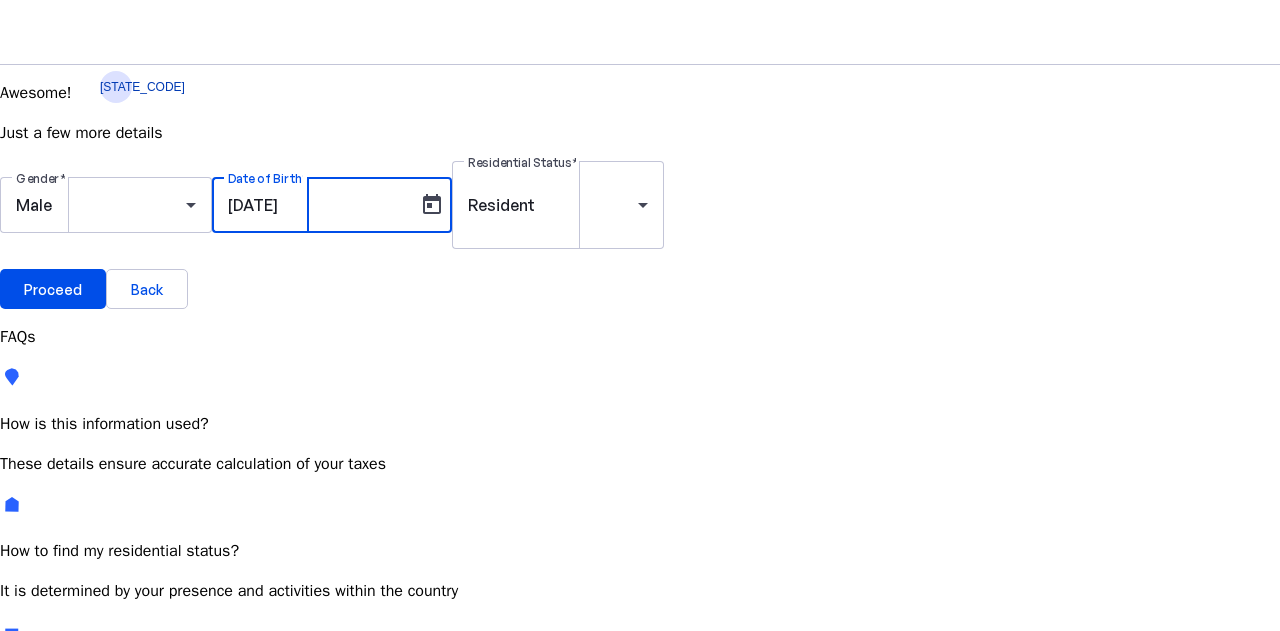 type on "[DATE]" 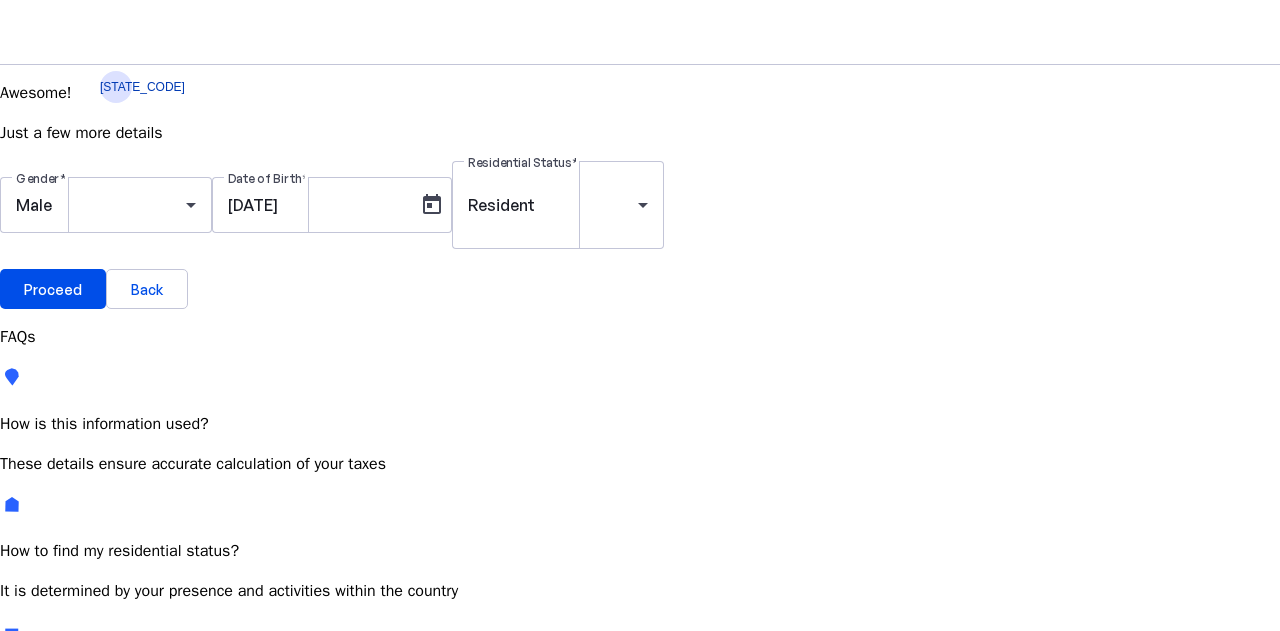 click on "Gender Male Date of Birth [DATE] Residential Status [RESIDENTIAL_STATUS]" at bounding box center (640, 215) 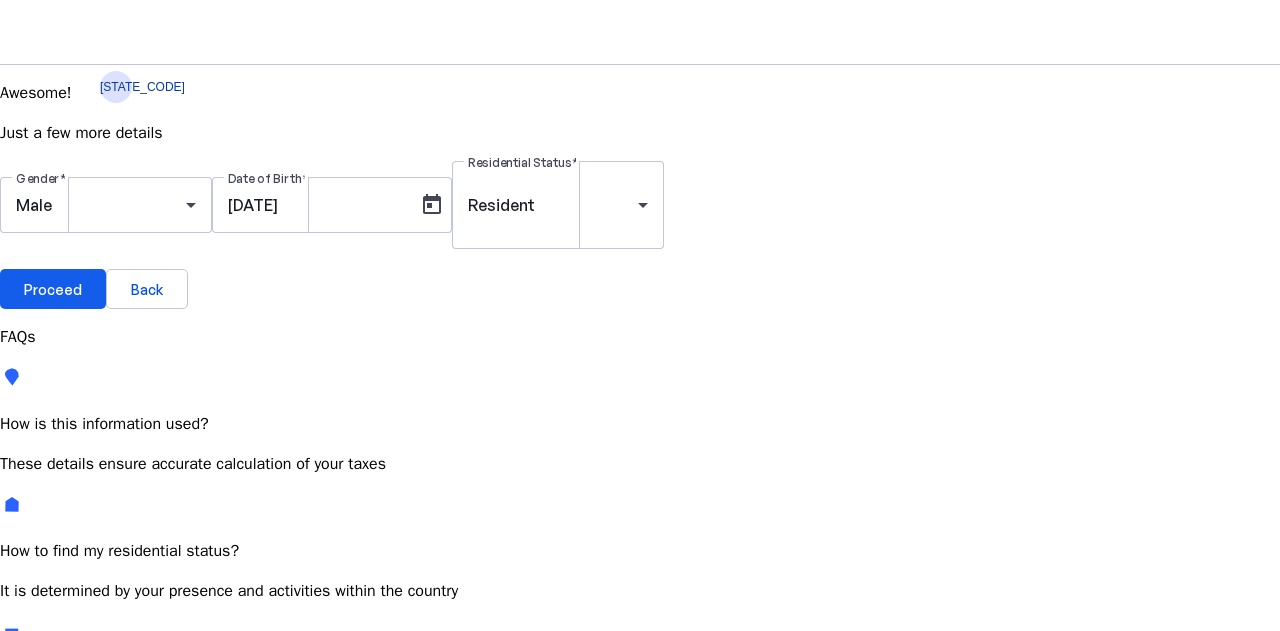 click on "Proceed" at bounding box center (53, 289) 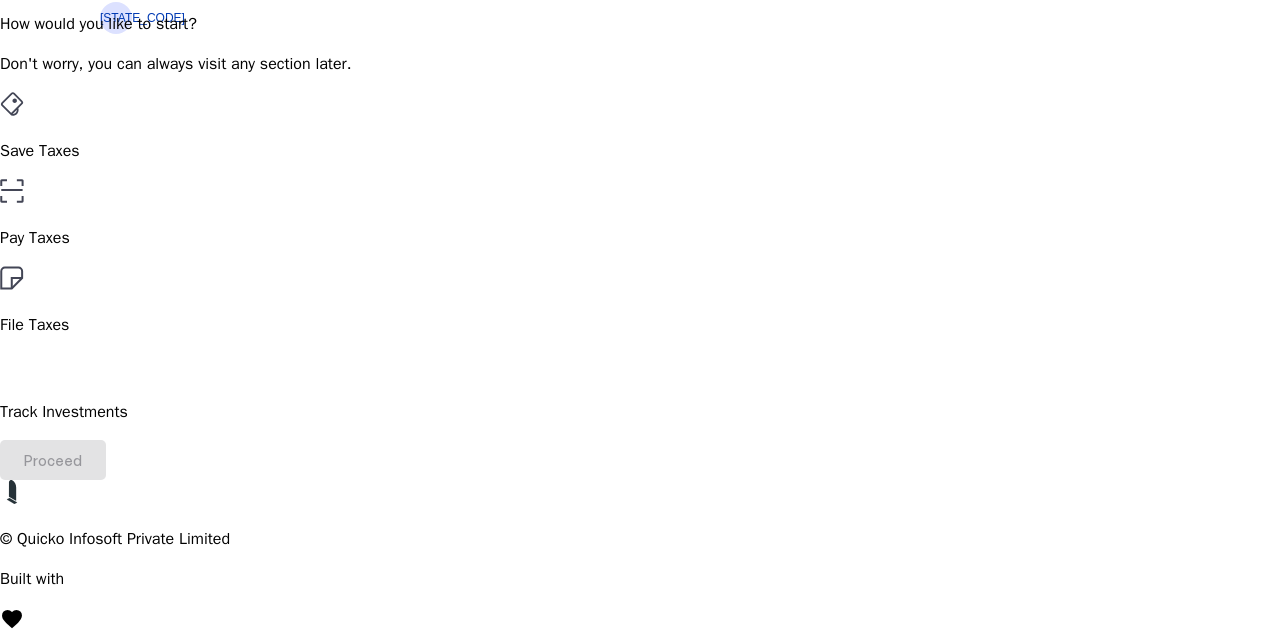 scroll, scrollTop: 100, scrollLeft: 0, axis: vertical 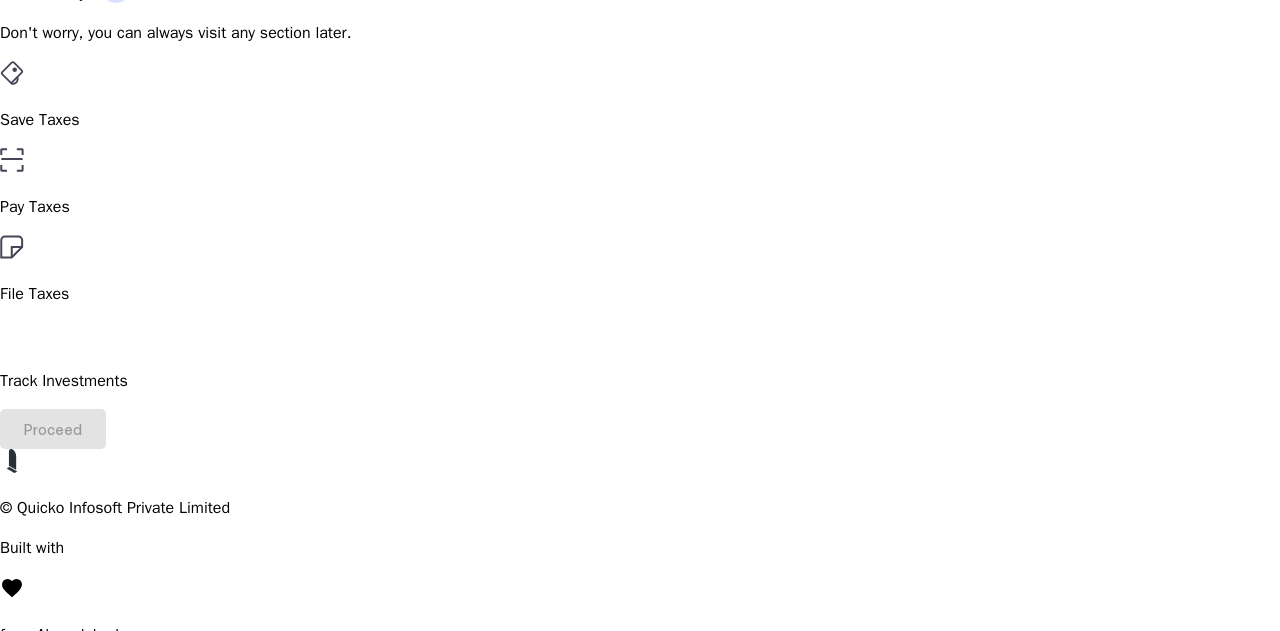 click on "Track Investments" at bounding box center (640, 120) 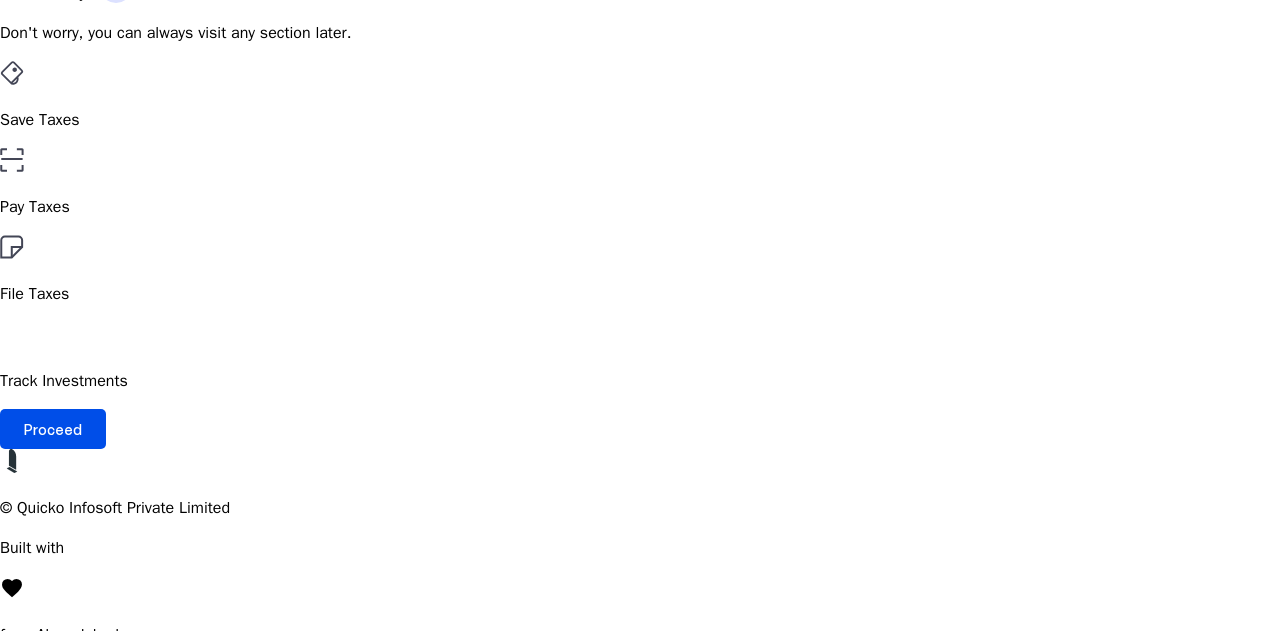 click on "File Taxes" at bounding box center [640, 120] 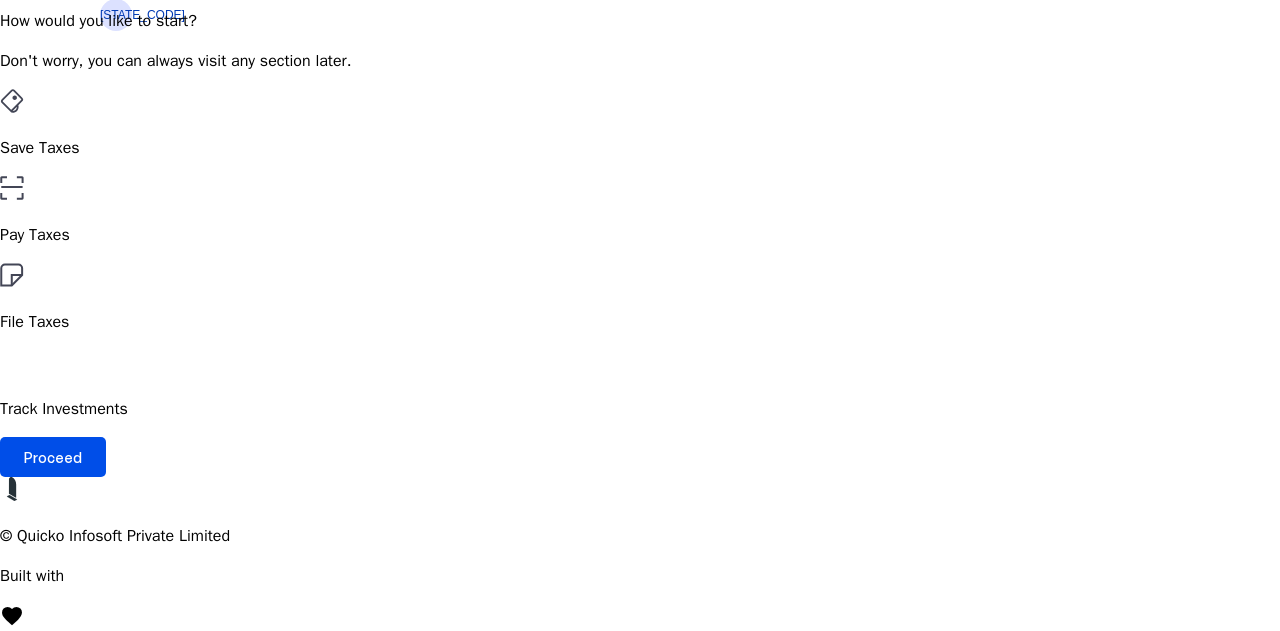 scroll, scrollTop: 100, scrollLeft: 0, axis: vertical 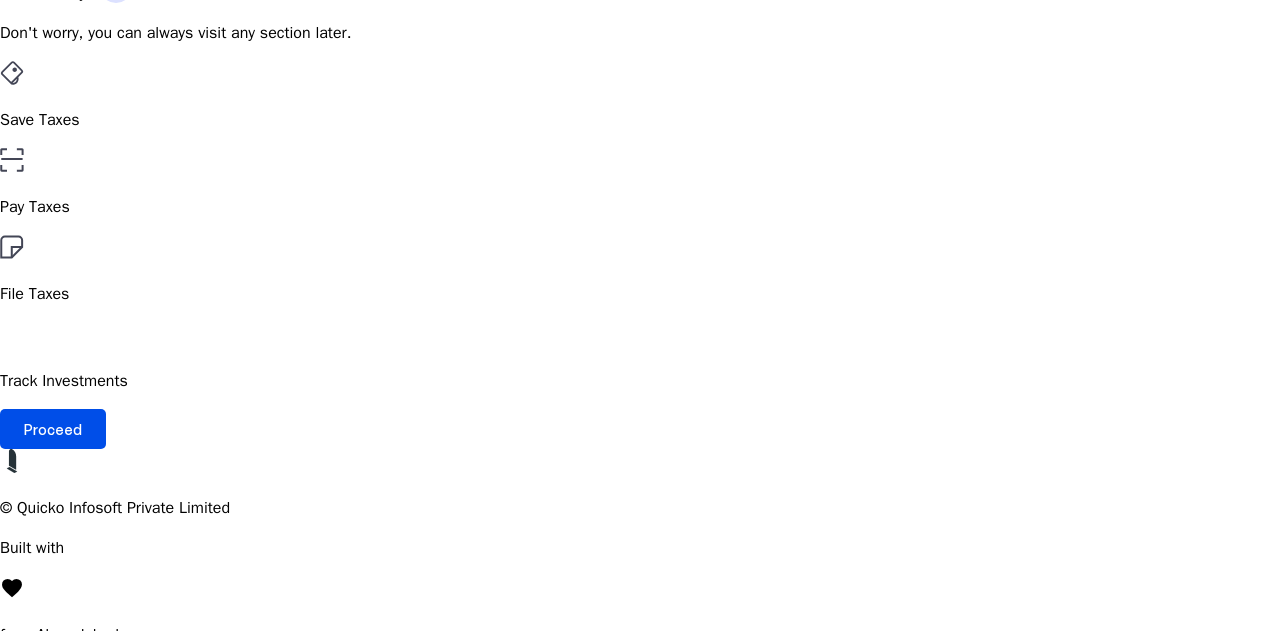click on "Track Investments" at bounding box center (640, 120) 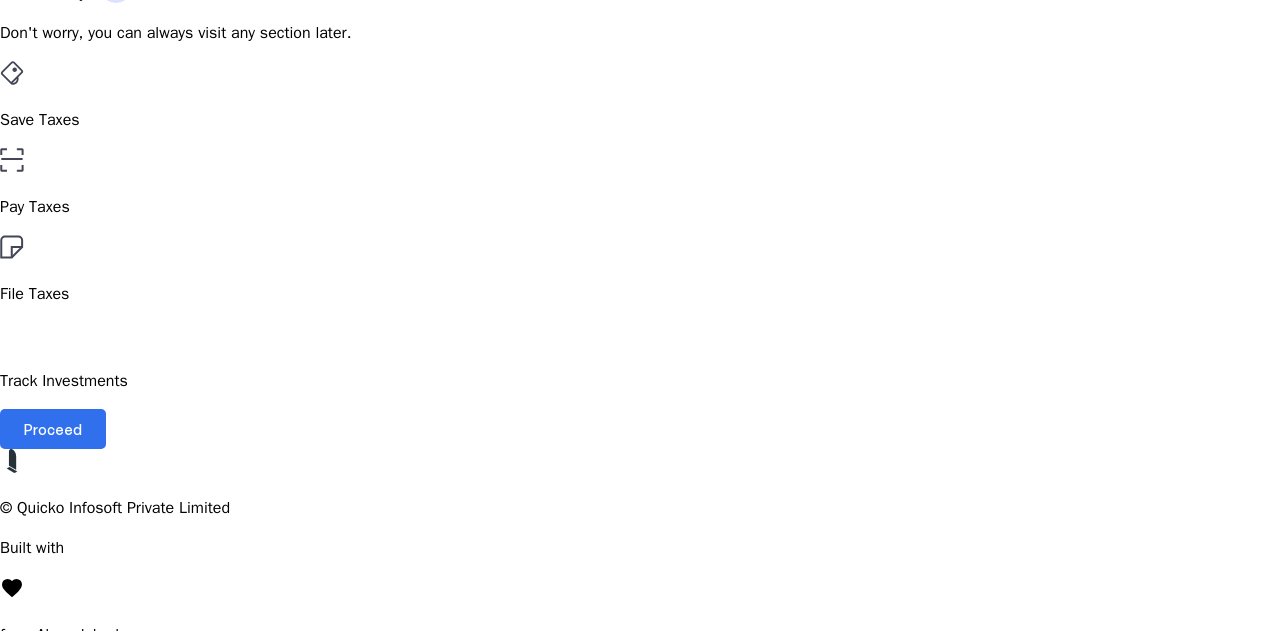 click on "Proceed" at bounding box center (53, 429) 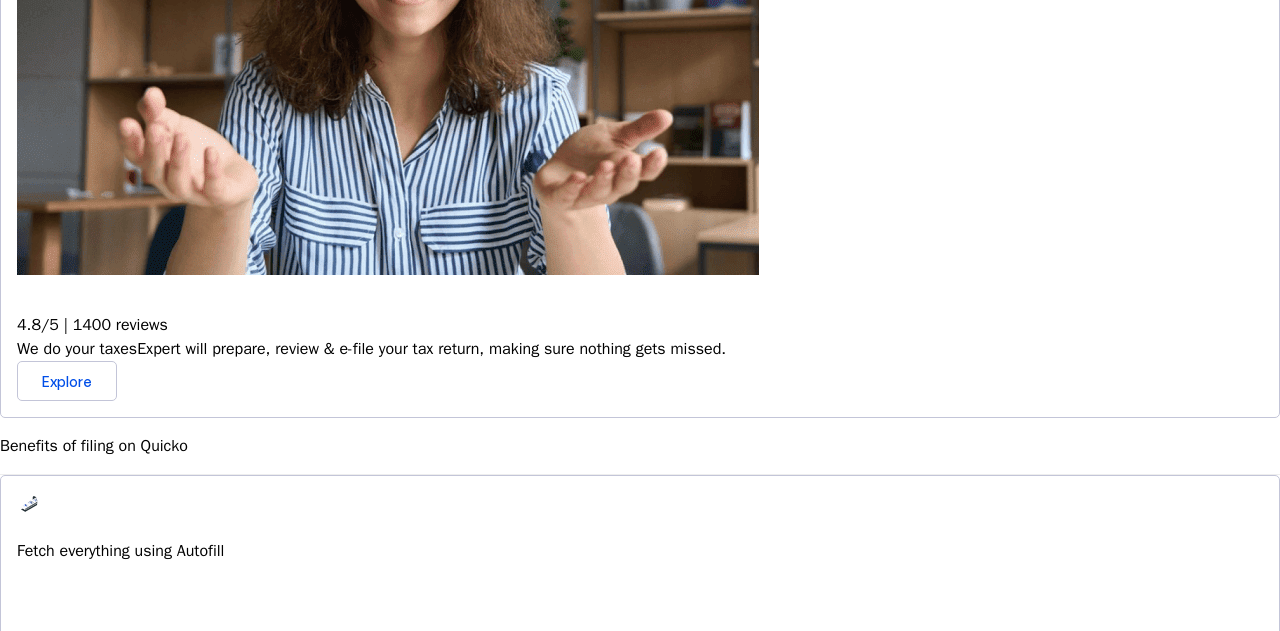 scroll, scrollTop: 1000, scrollLeft: 0, axis: vertical 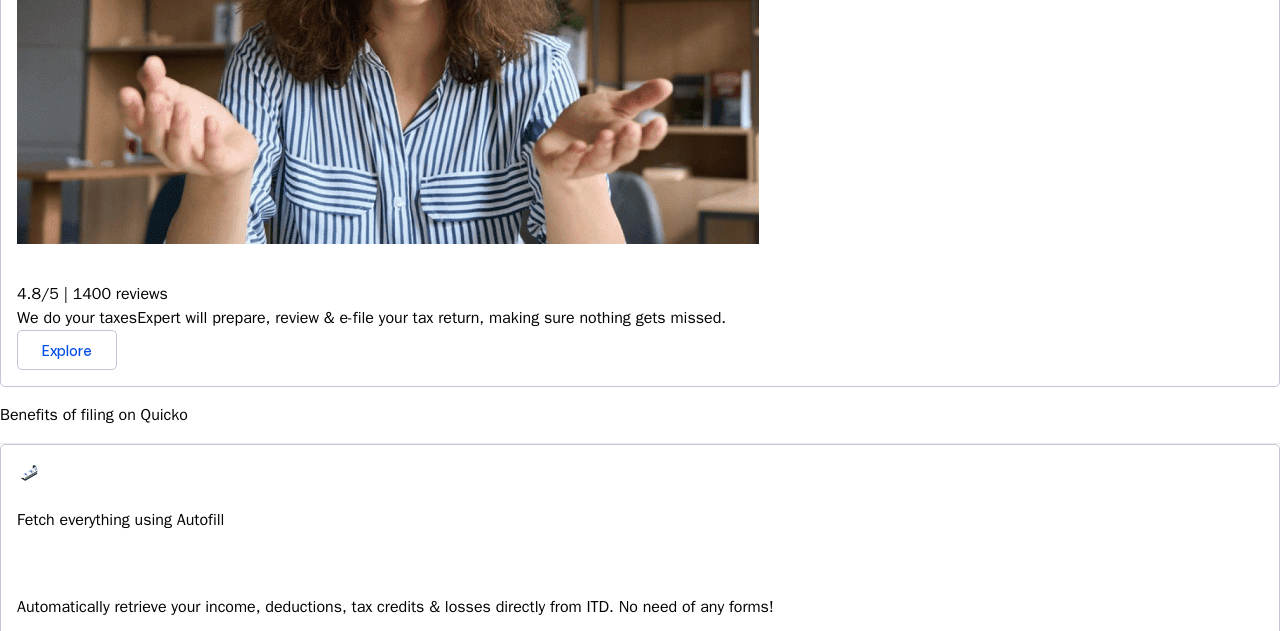click on "Fetch everything using Autofill" at bounding box center (640, 542) 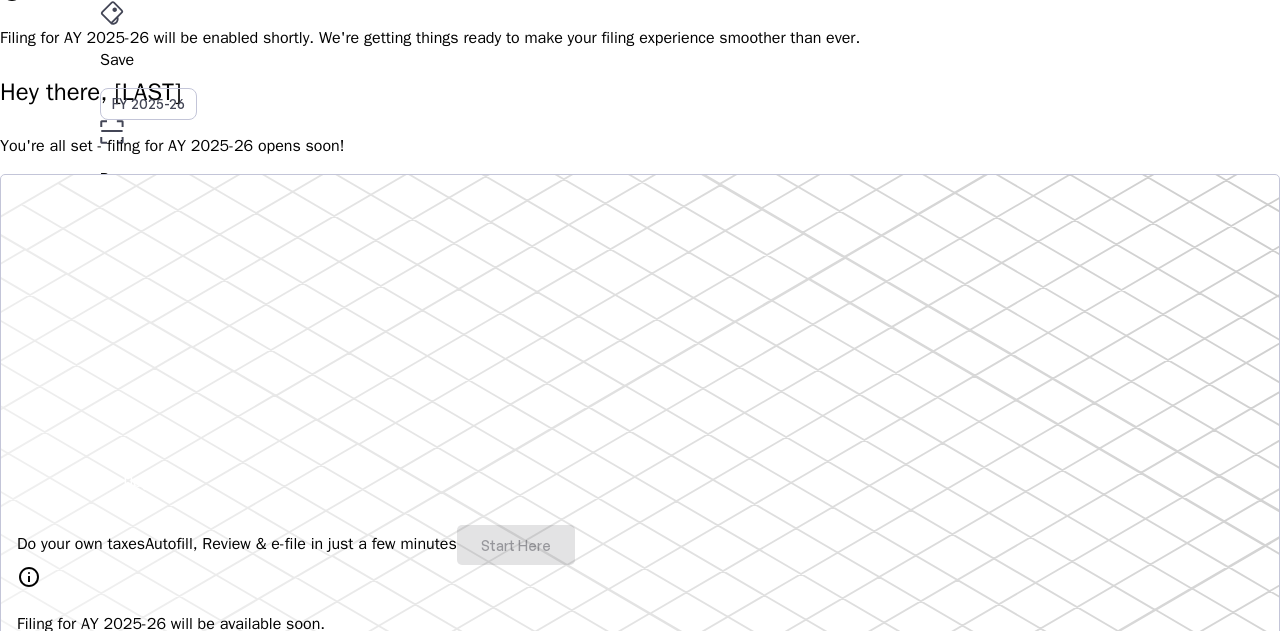scroll, scrollTop: 0, scrollLeft: 0, axis: both 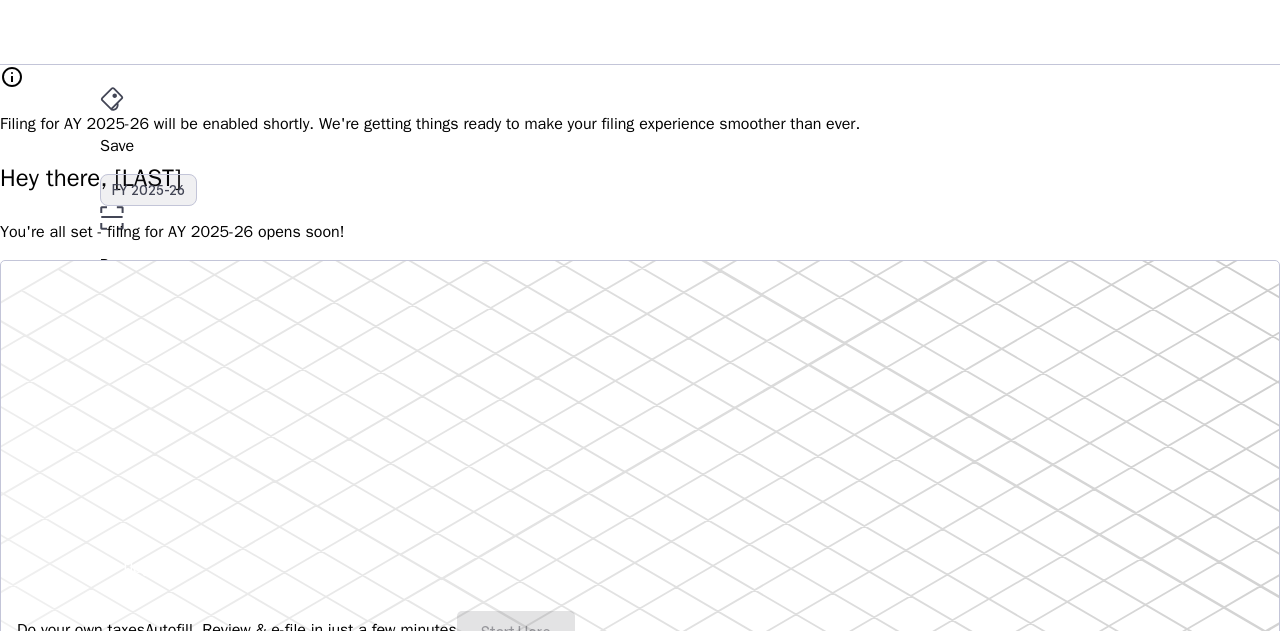 click on "FY 2025-26" at bounding box center (148, 190) 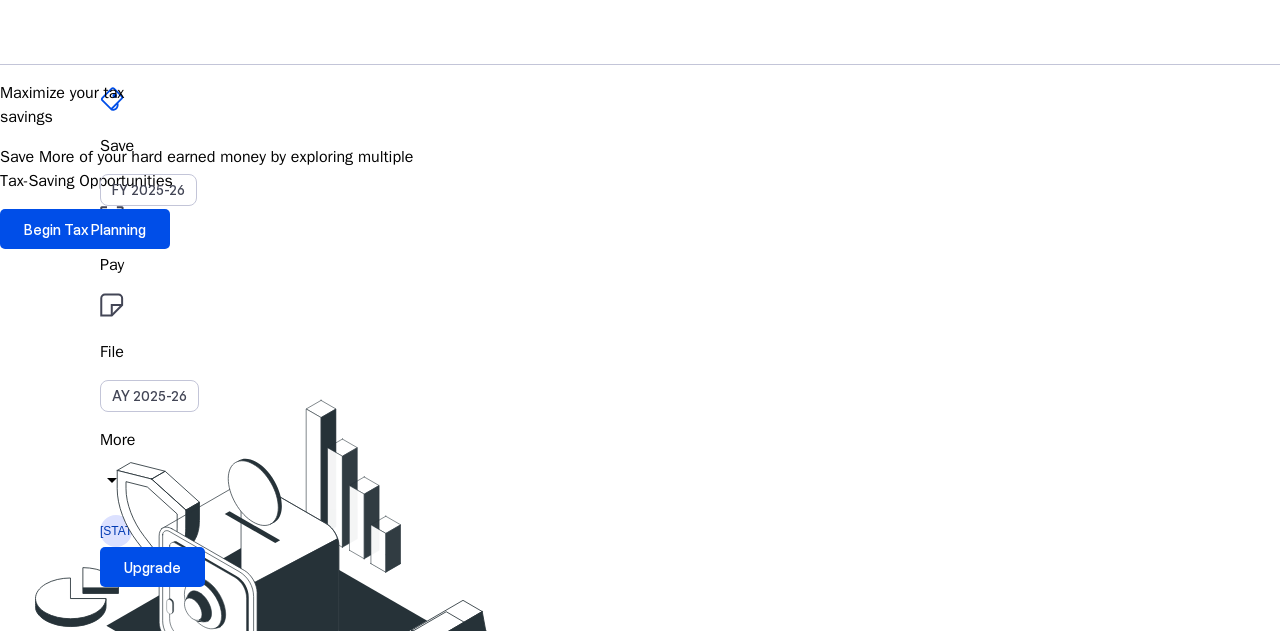 click on "File AY 2025-26" at bounding box center (640, 146) 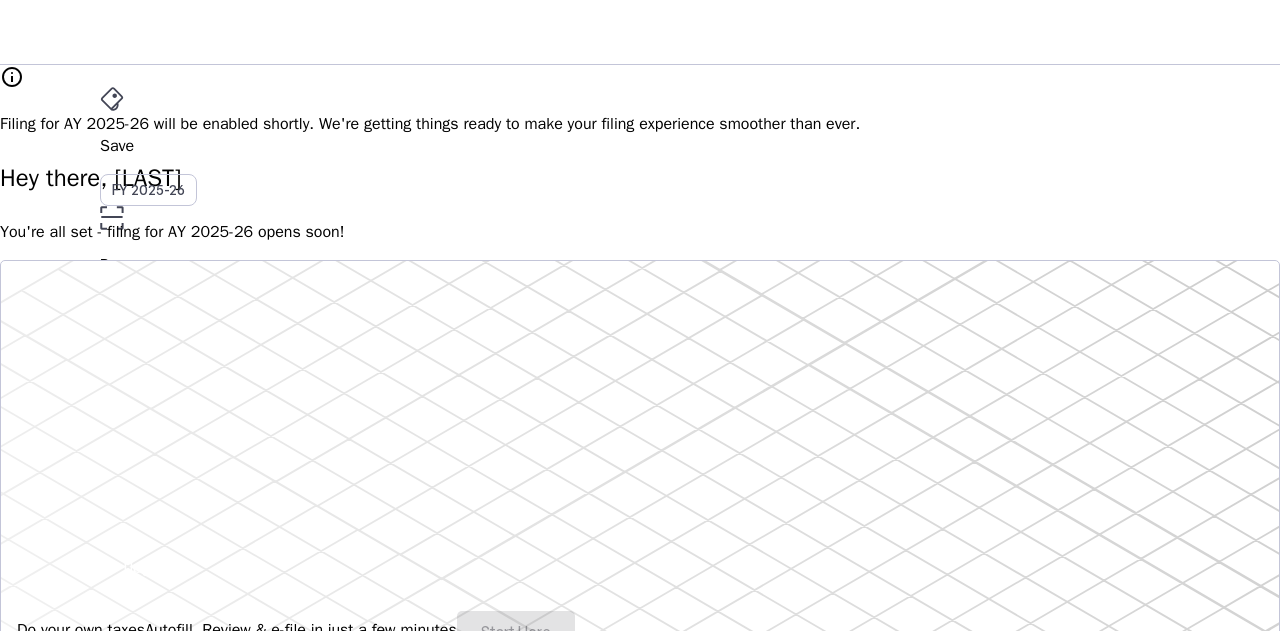 click on "AY 2025-26" at bounding box center (149, 396) 